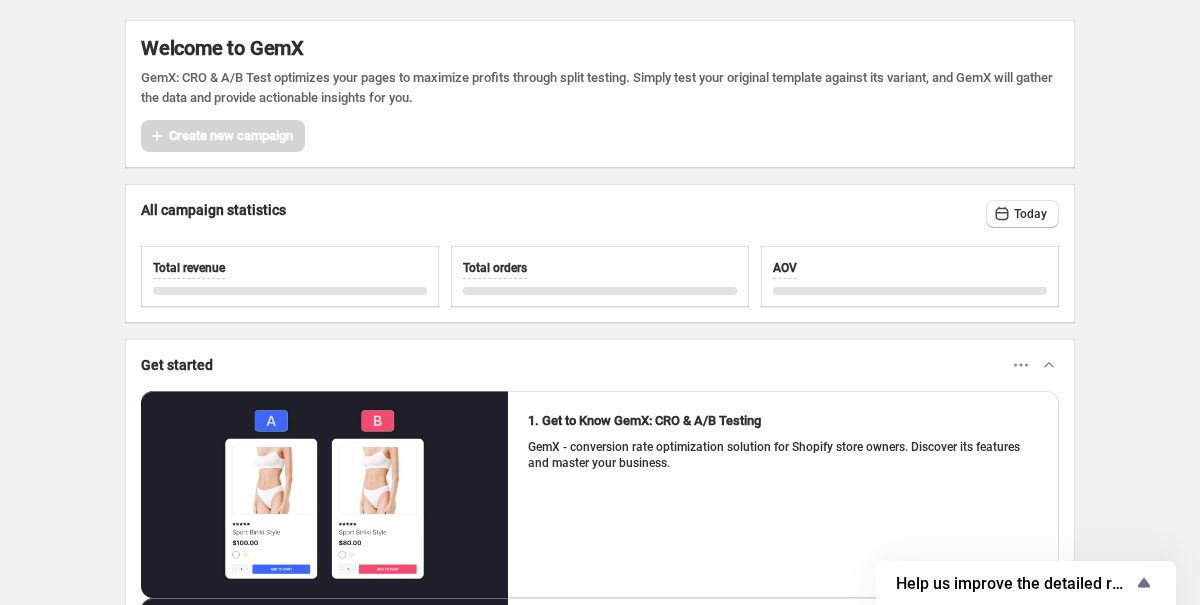 scroll, scrollTop: 0, scrollLeft: 0, axis: both 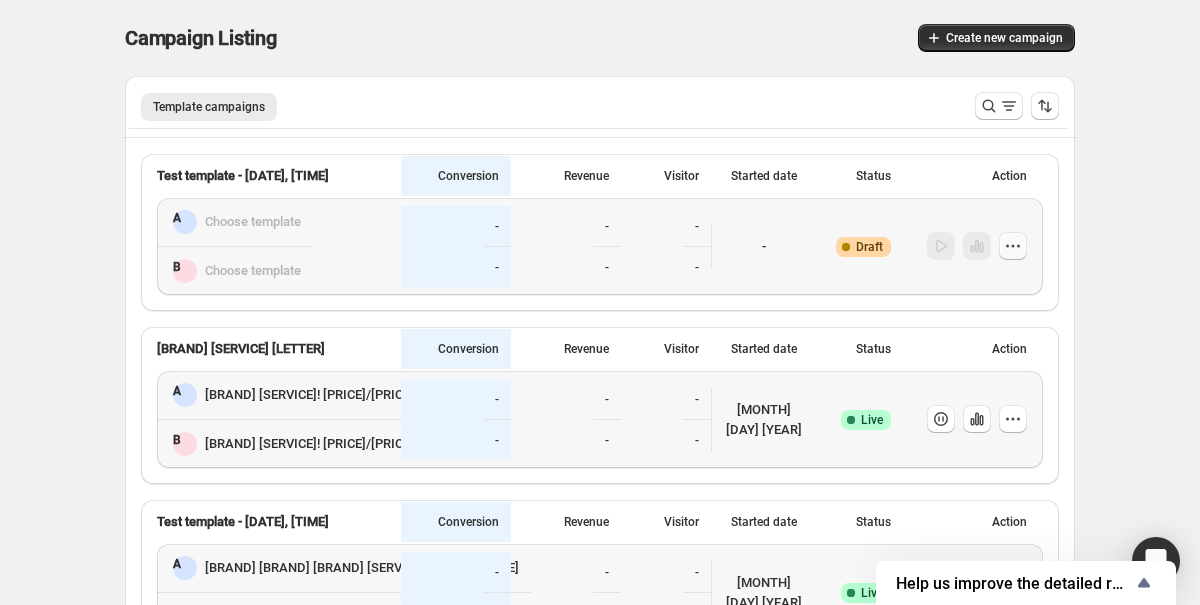 click at bounding box center [1013, 246] 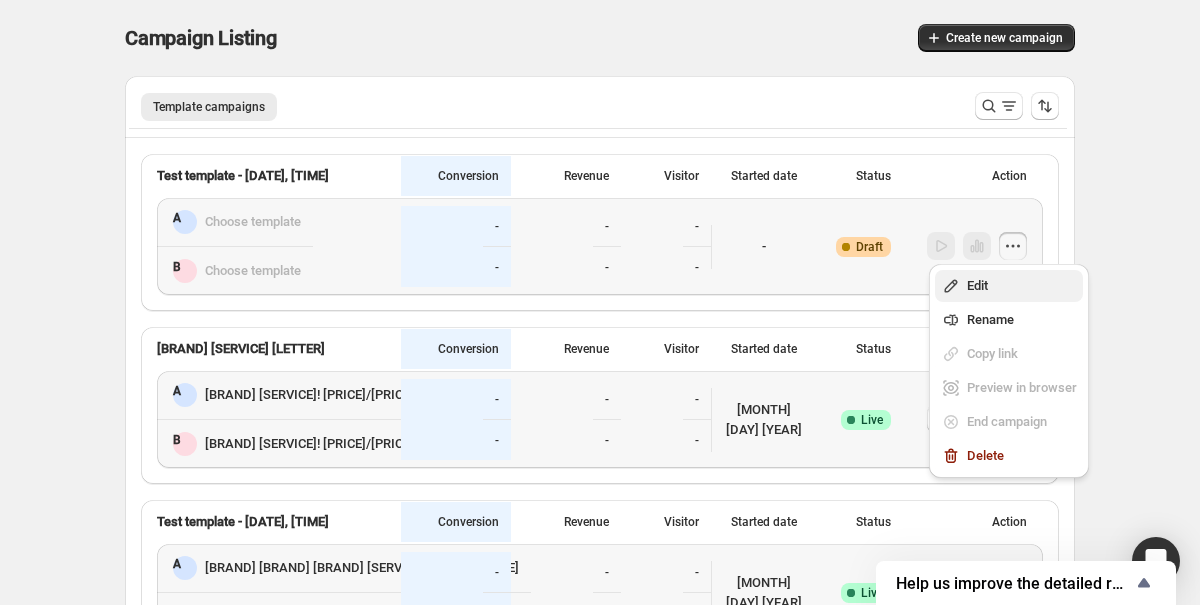 click on "Edit" at bounding box center [977, 285] 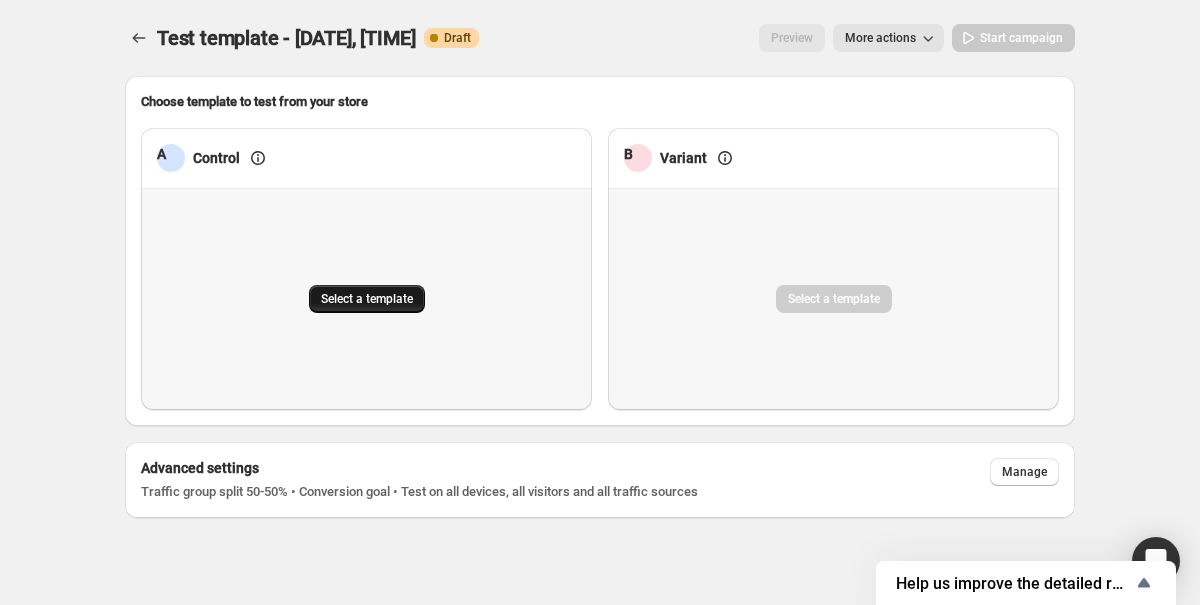 click on "Select a template" at bounding box center [367, 299] 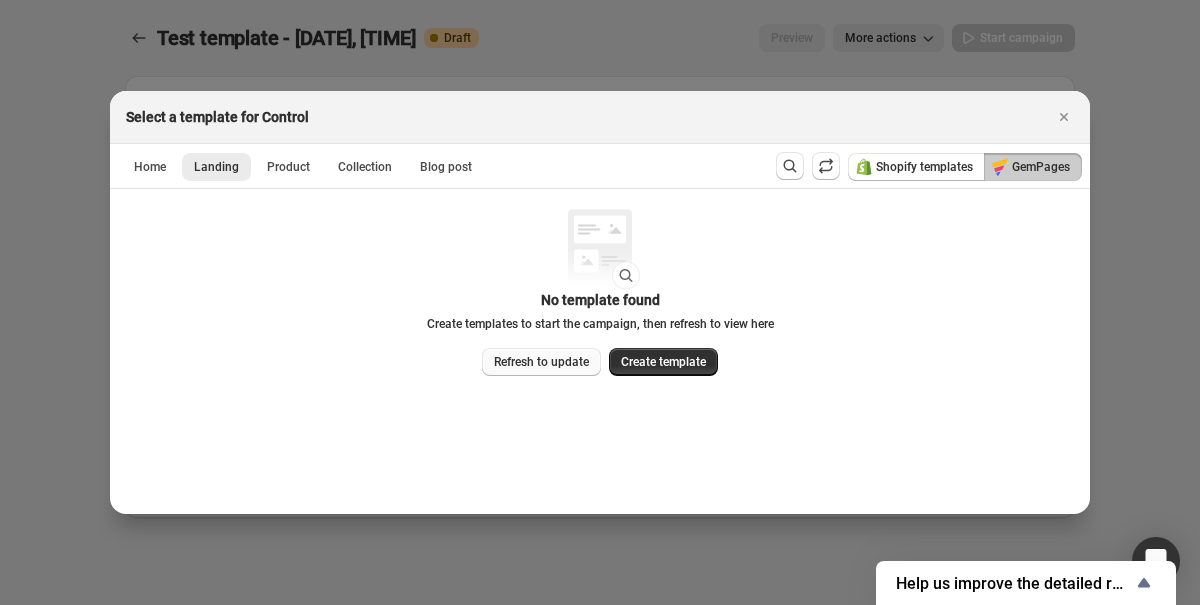 click on "Refresh to update" at bounding box center (541, 362) 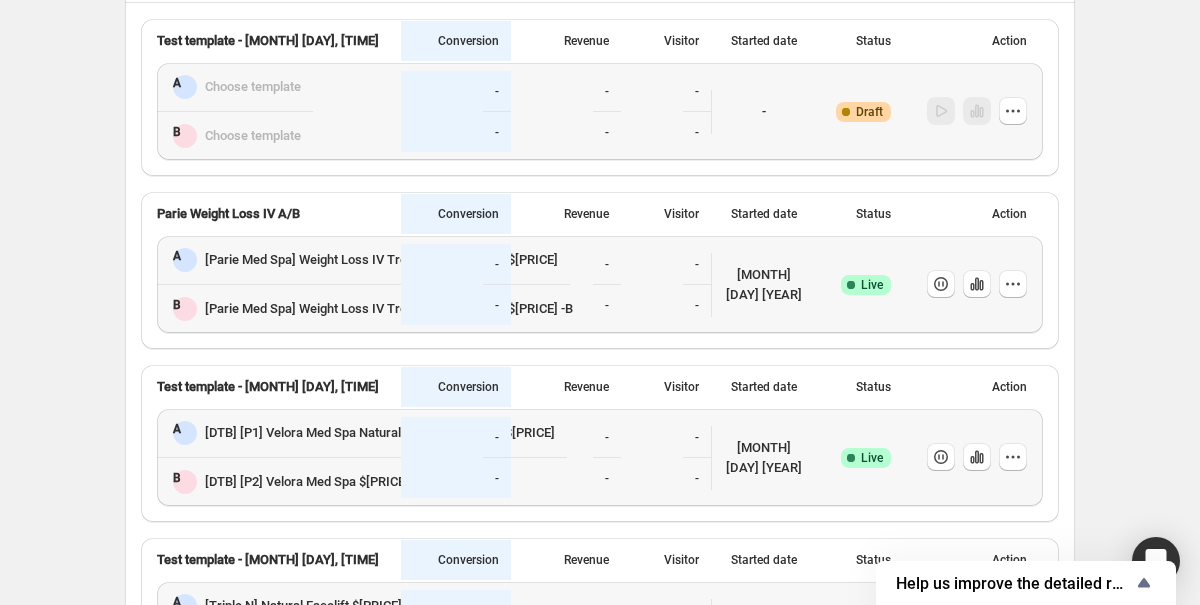 scroll, scrollTop: 874, scrollLeft: 0, axis: vertical 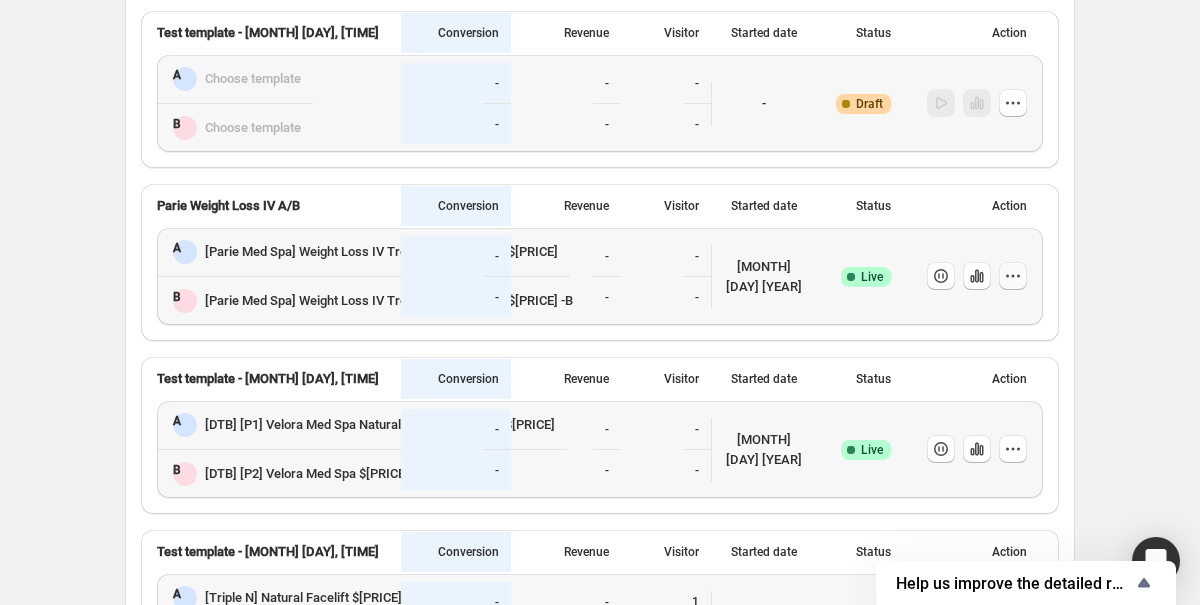 click at bounding box center (1013, 103) 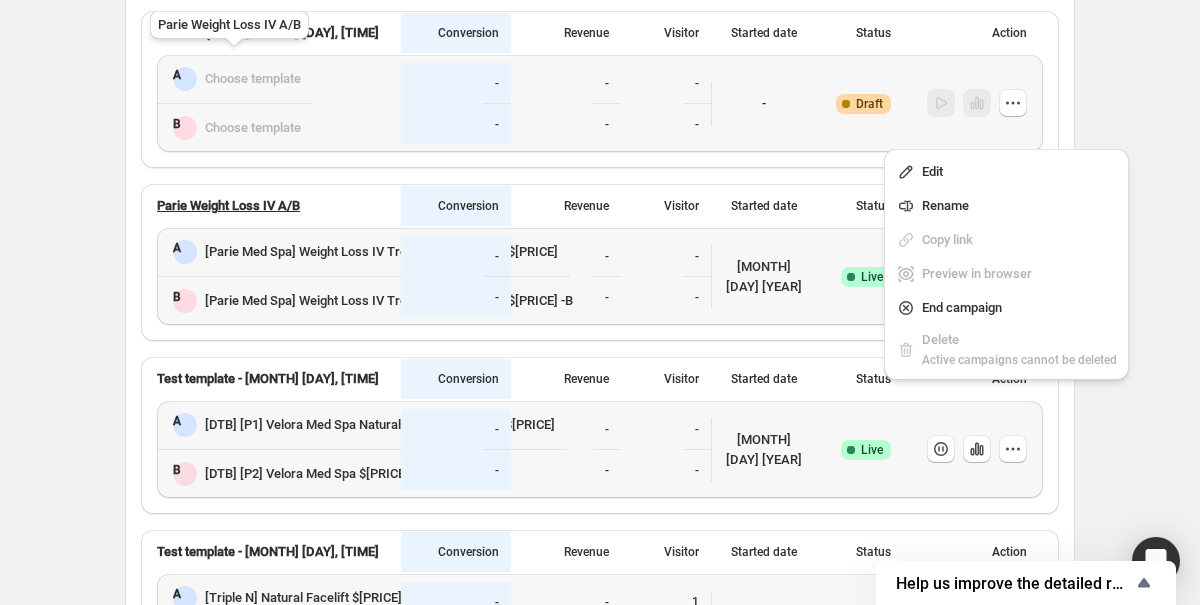 click on "Parie Weight Loss IV A/B" at bounding box center [228, 206] 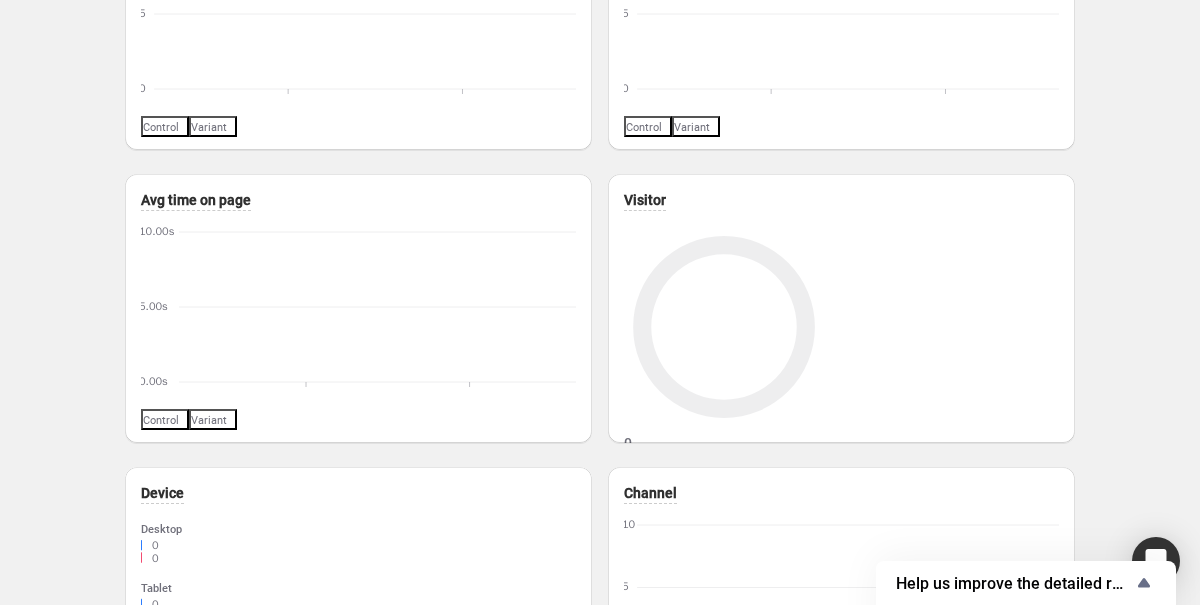 scroll, scrollTop: 1561, scrollLeft: 0, axis: vertical 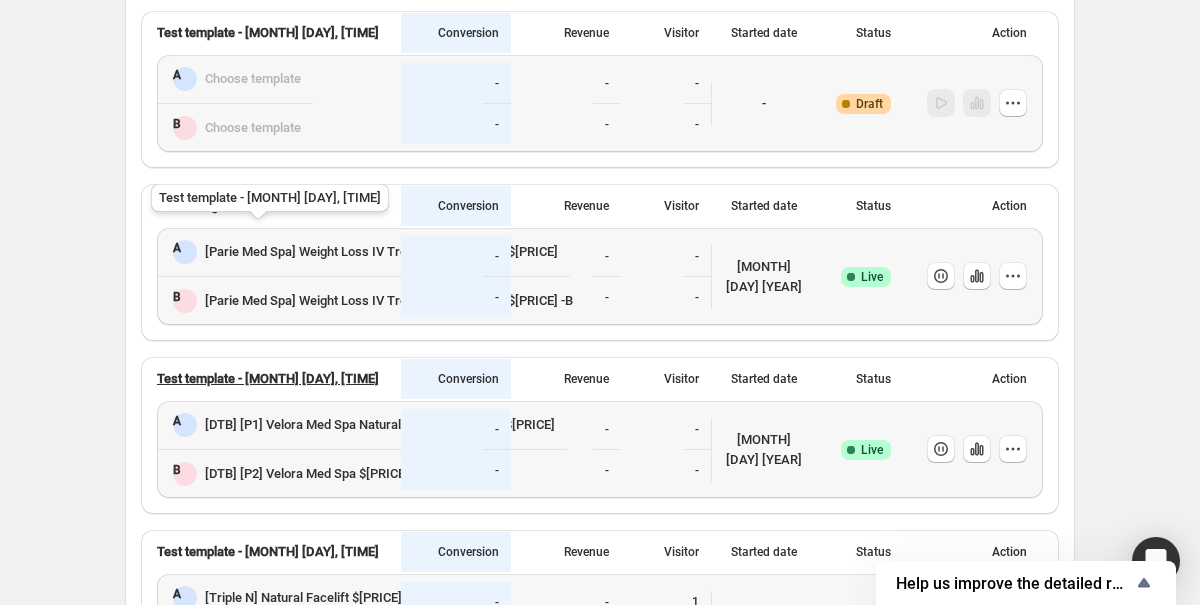click on "Test template - [MONTH] [DAY], [TIME]" at bounding box center (268, 379) 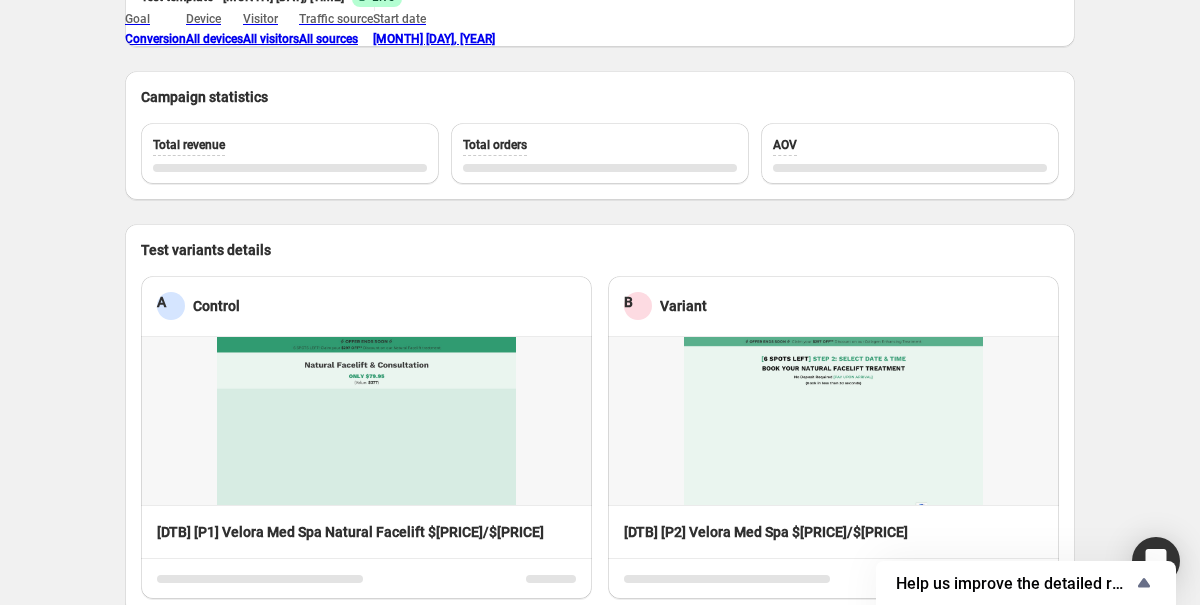 scroll, scrollTop: 0, scrollLeft: 0, axis: both 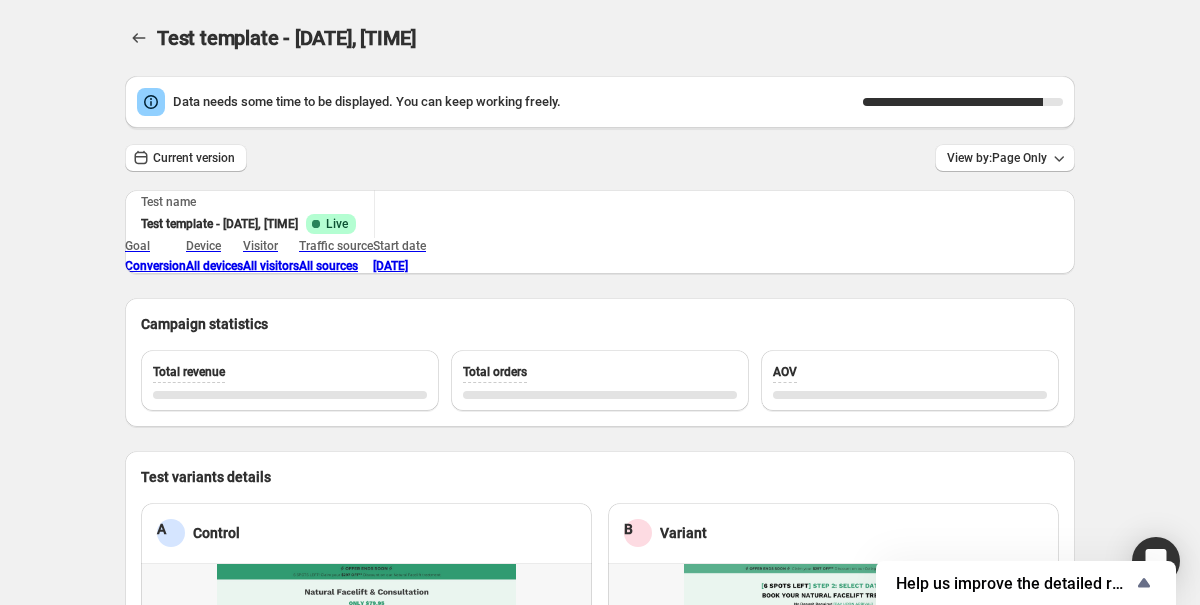 click on "90 %" at bounding box center [953, 102] 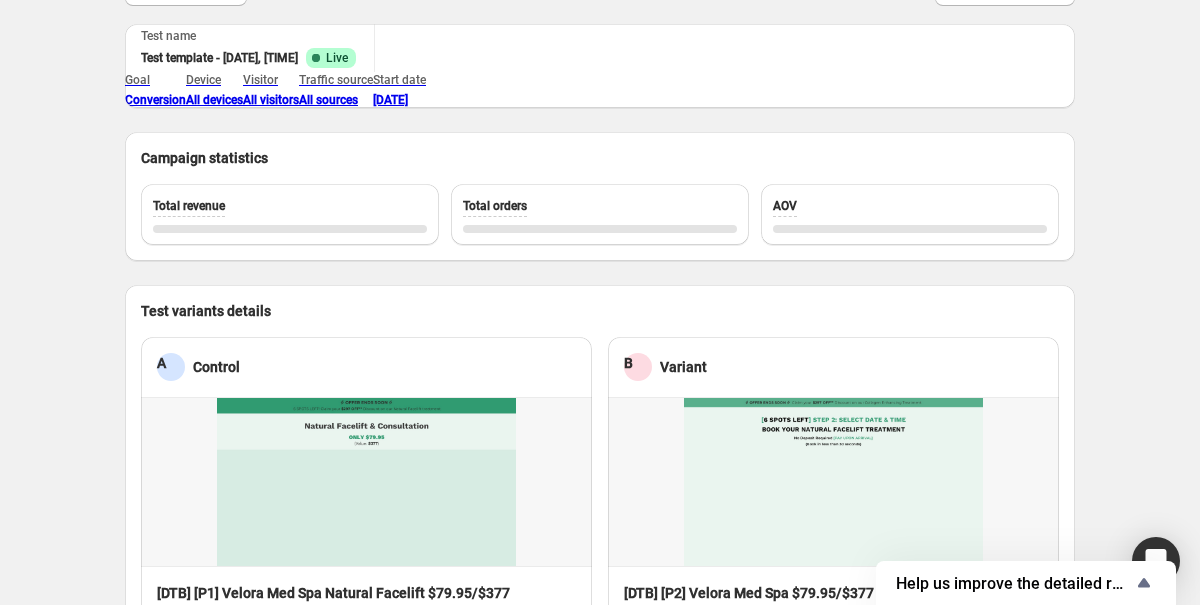 scroll, scrollTop: 0, scrollLeft: 0, axis: both 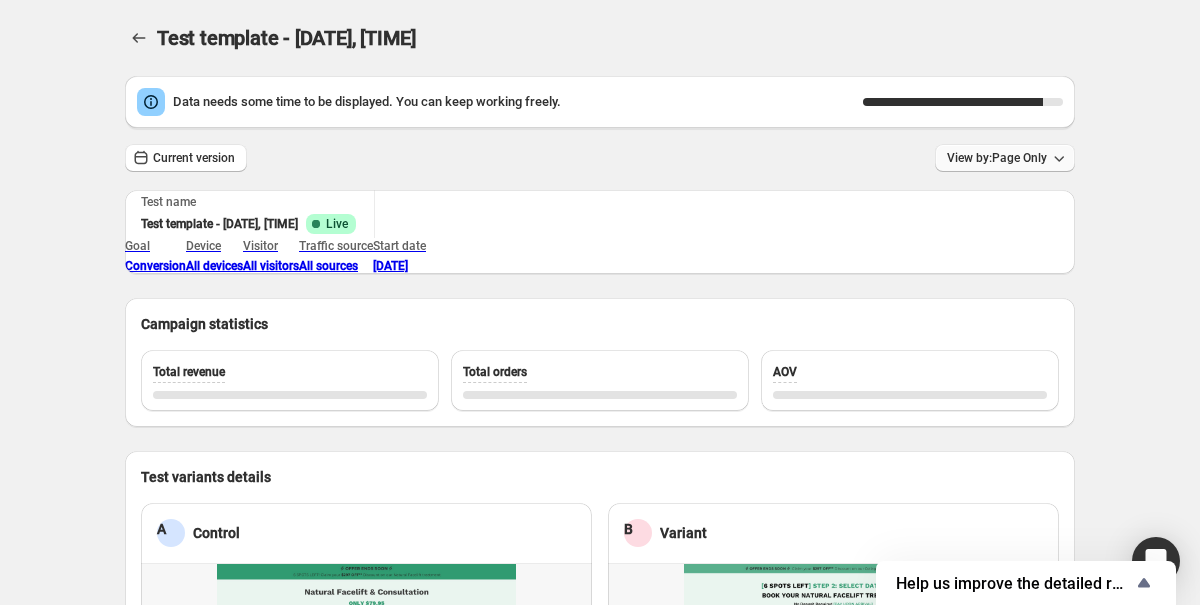 click on "View by:  Page Only" at bounding box center [997, 158] 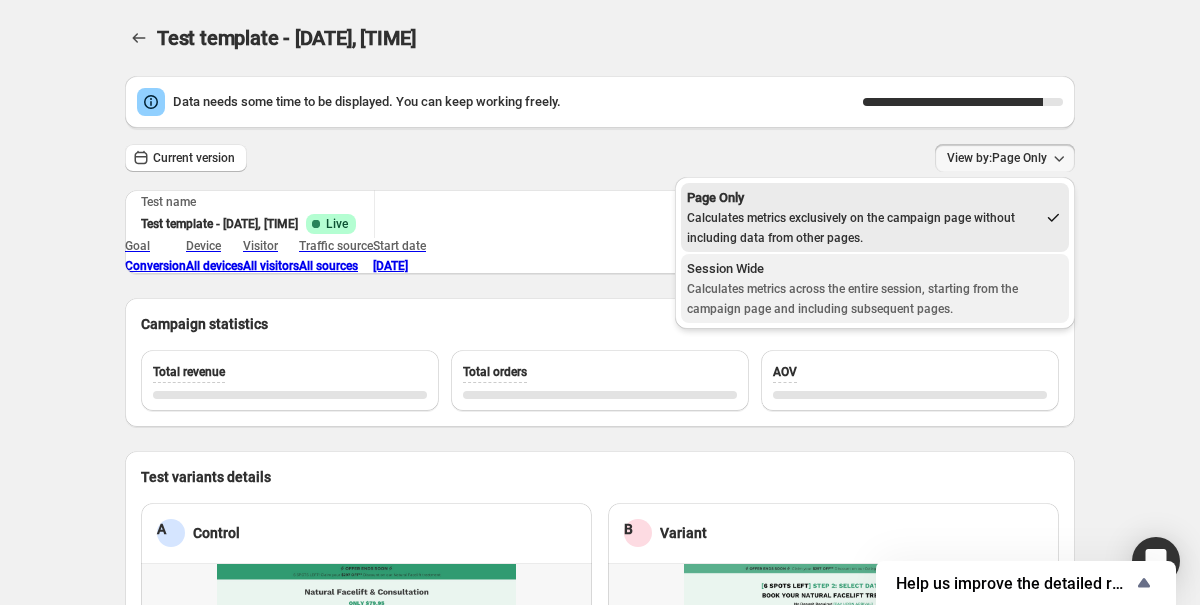 click on "Session Wide" at bounding box center (875, 269) 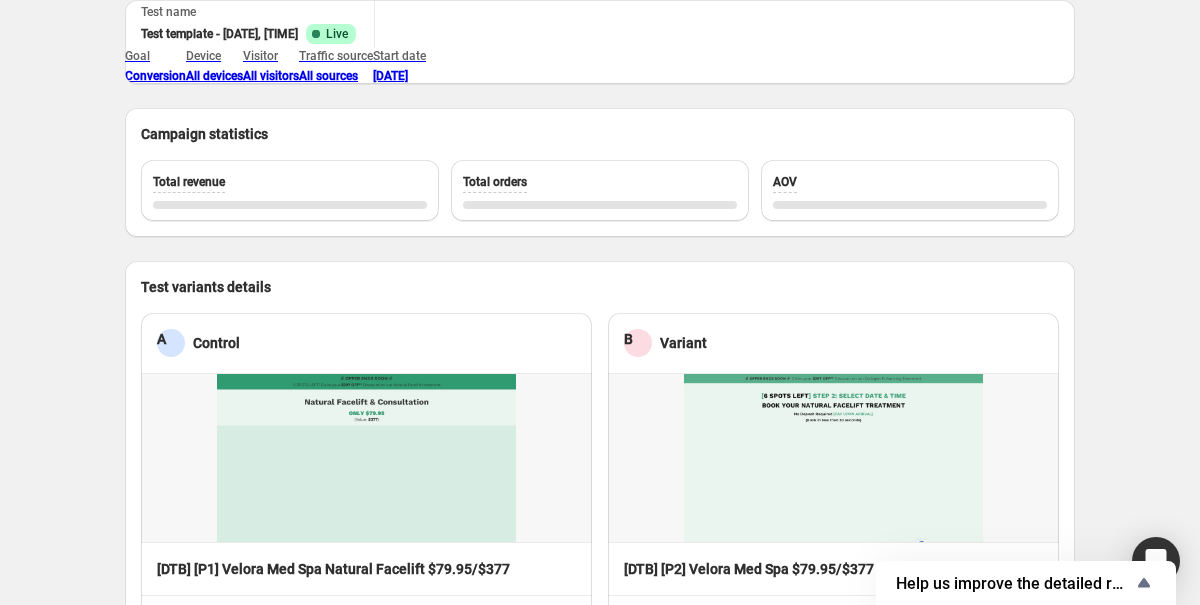 scroll, scrollTop: 0, scrollLeft: 0, axis: both 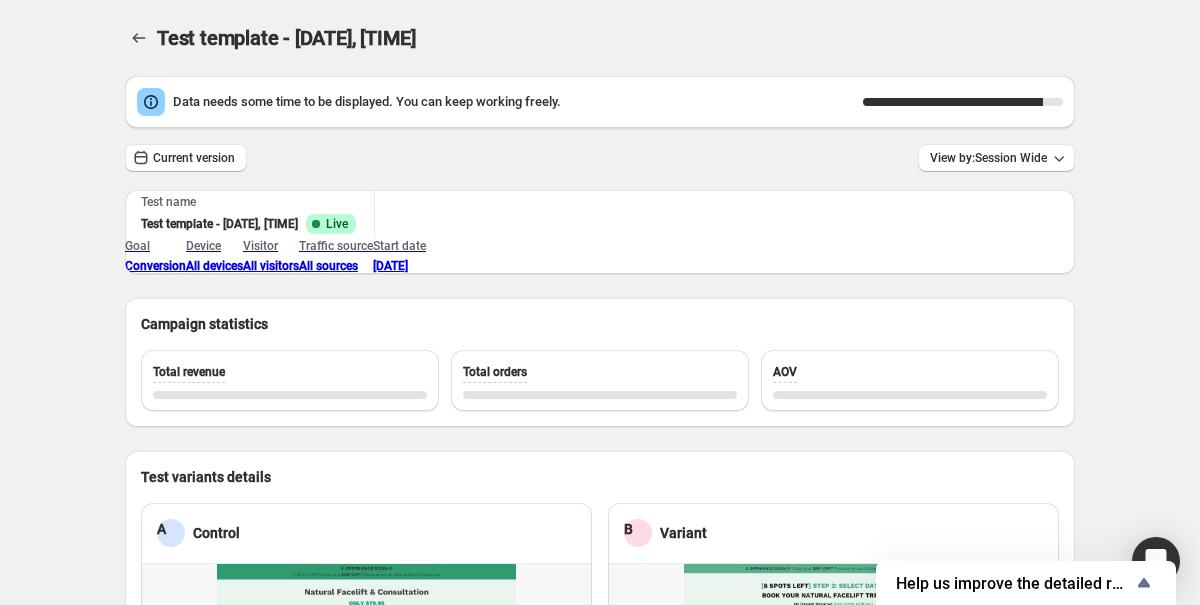 click on "90 %" at bounding box center (963, 102) 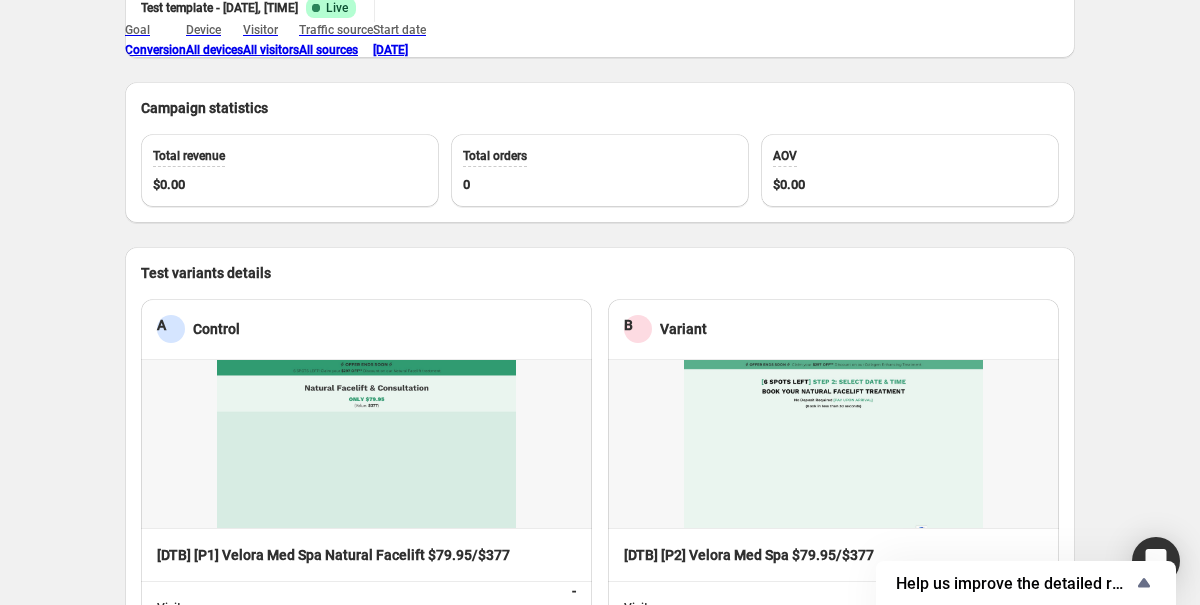 scroll, scrollTop: 0, scrollLeft: 0, axis: both 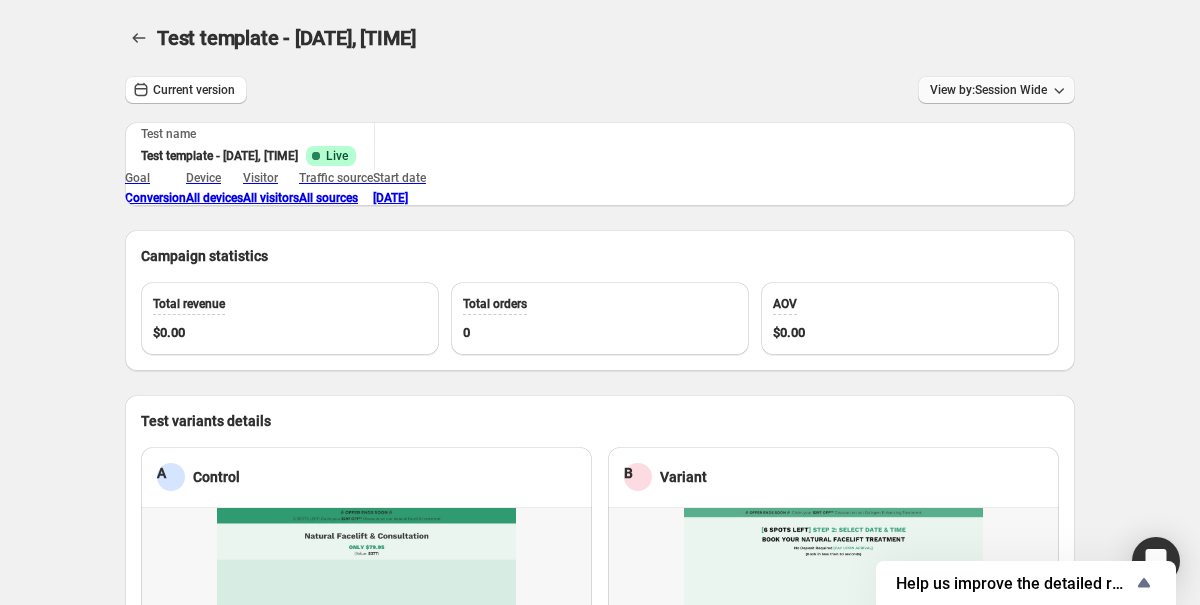 click on "View by:  Session Wide" at bounding box center (988, 90) 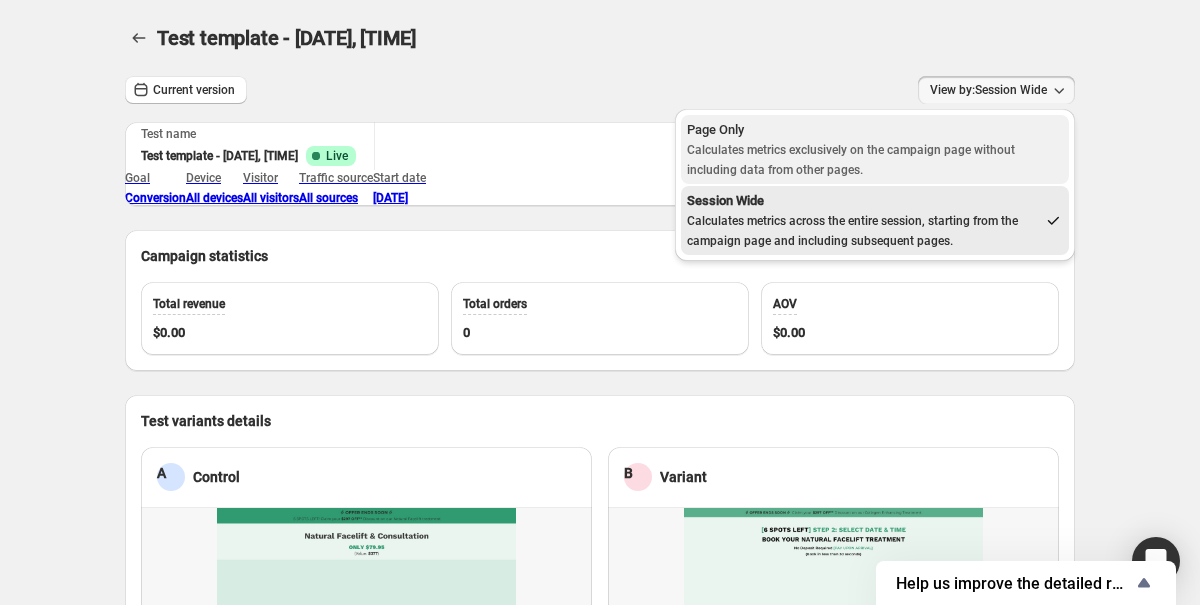 click on "Calculates metrics exclusively on the campaign page without including data from other pages." at bounding box center [851, 160] 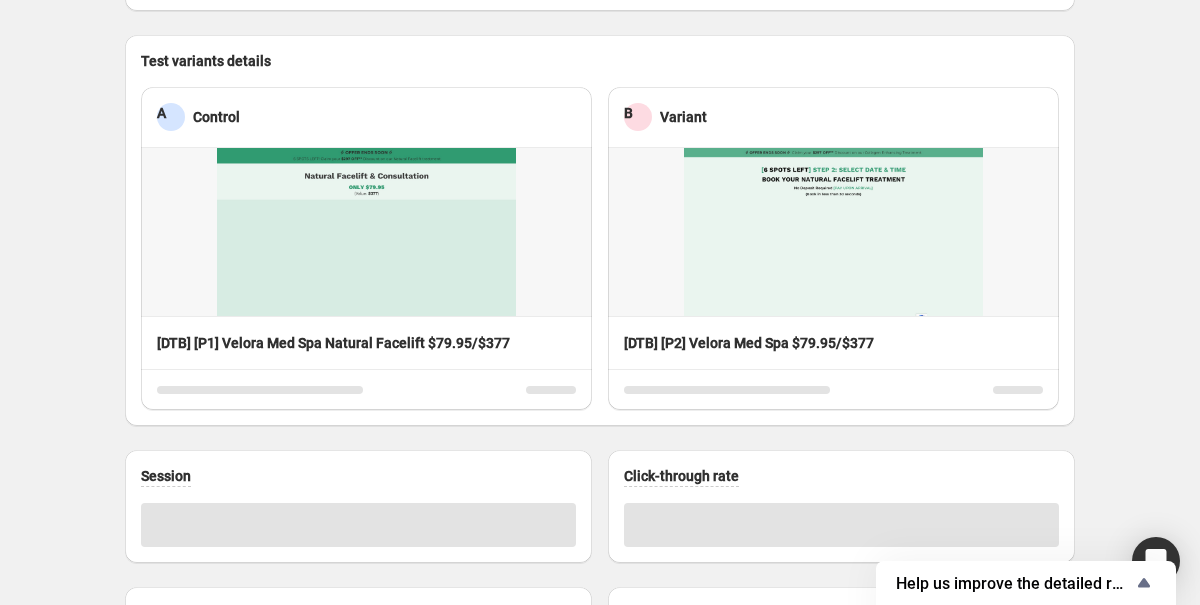 scroll, scrollTop: 0, scrollLeft: 0, axis: both 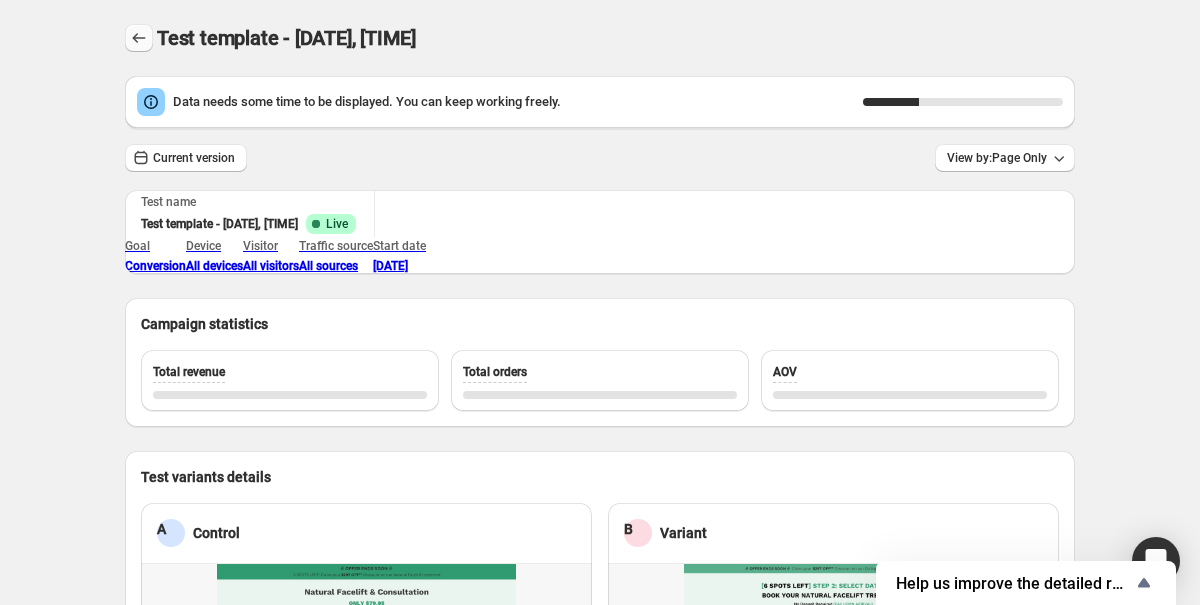 click at bounding box center [139, 38] 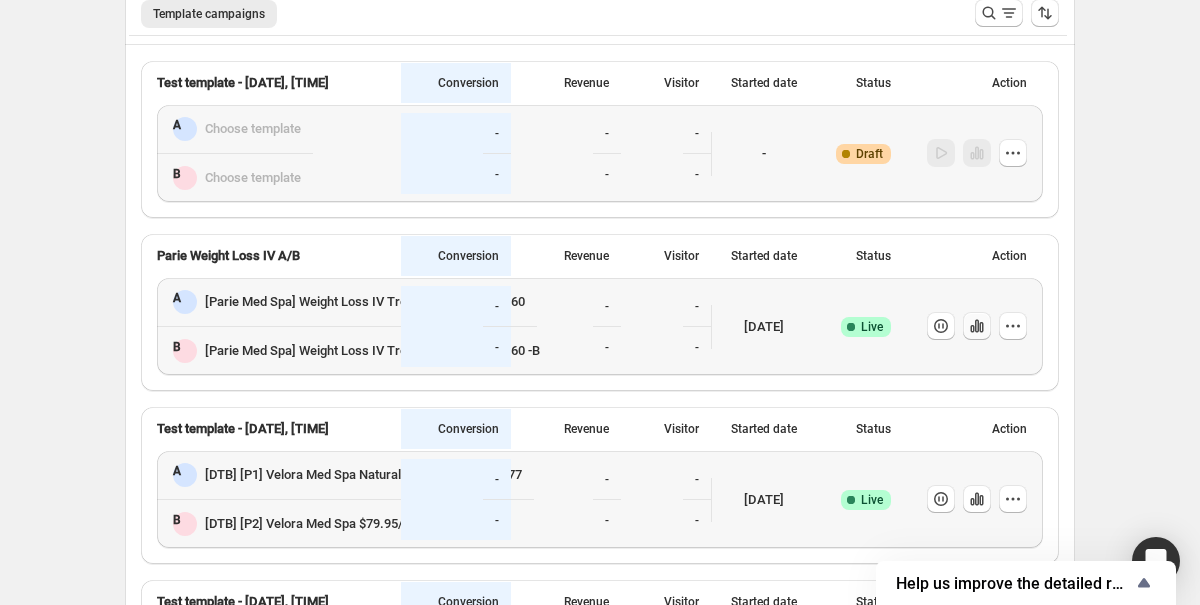 scroll, scrollTop: 103, scrollLeft: 0, axis: vertical 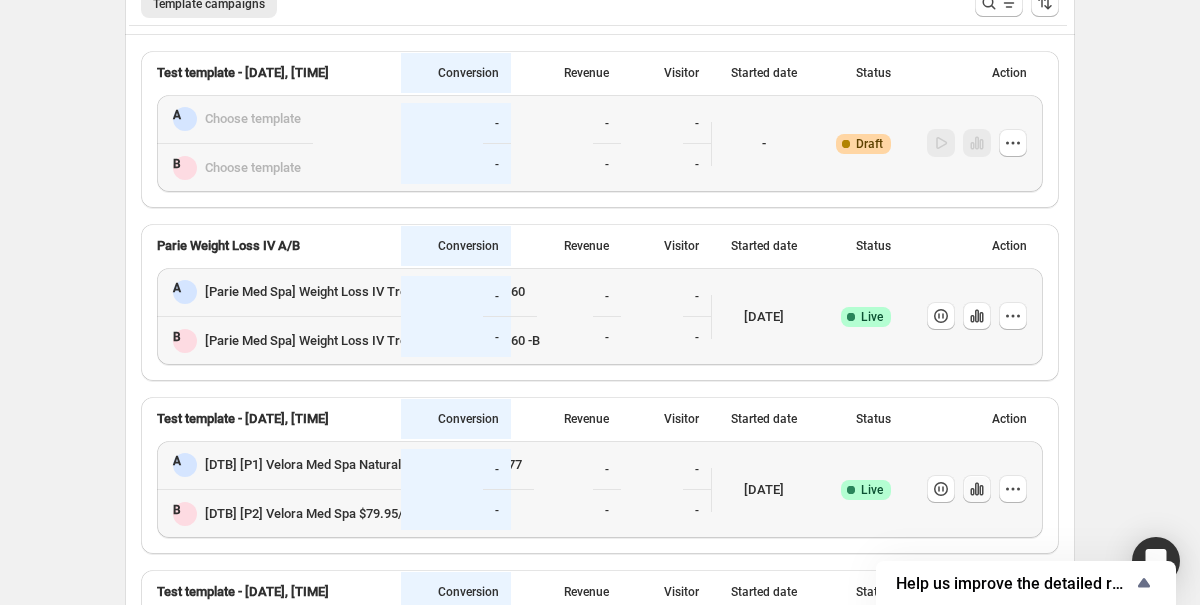 click at bounding box center (941, 142) 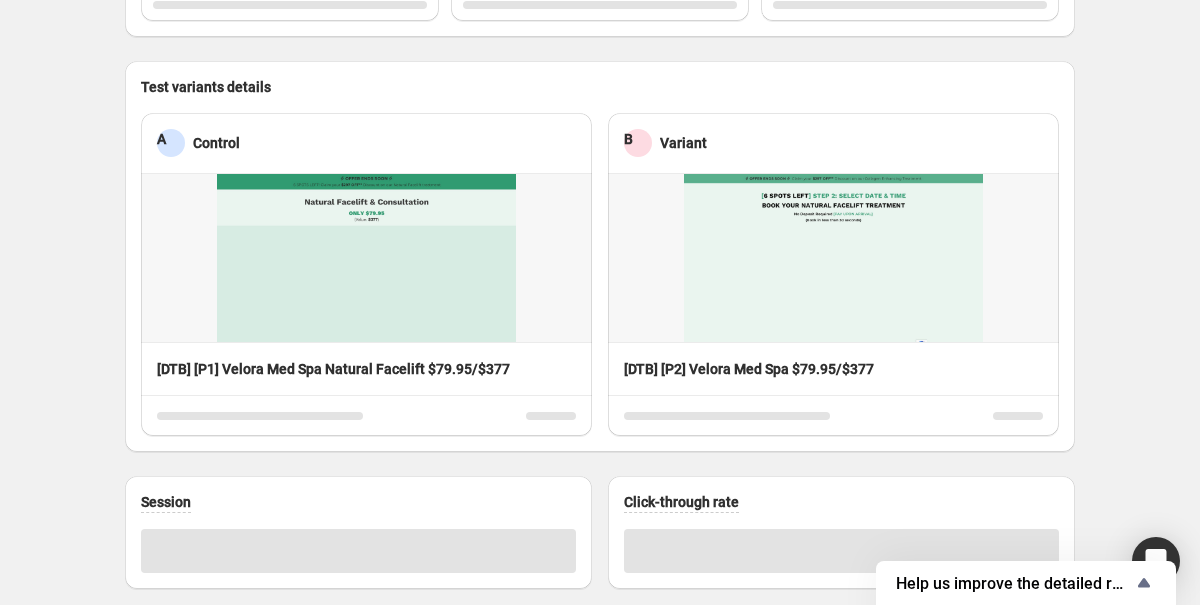 scroll, scrollTop: 322, scrollLeft: 0, axis: vertical 